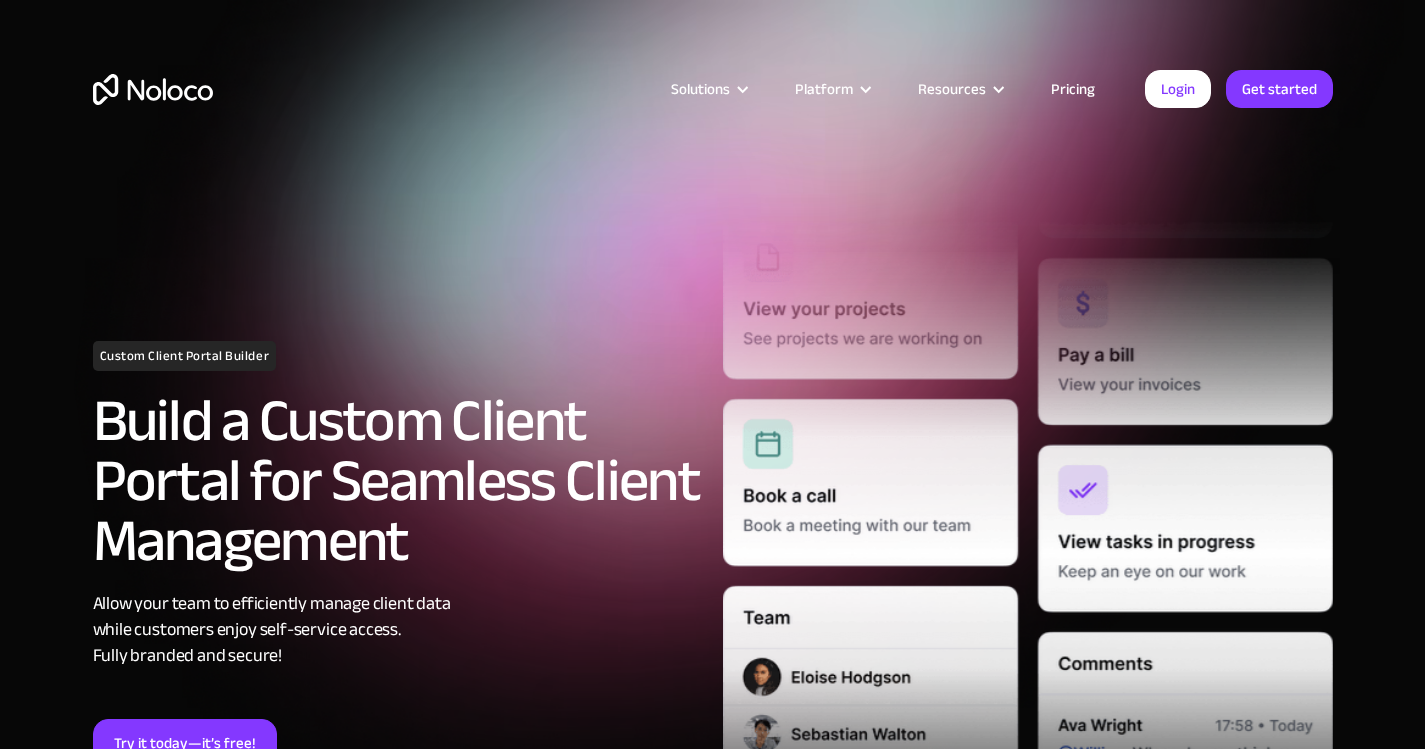 scroll, scrollTop: 217, scrollLeft: 0, axis: vertical 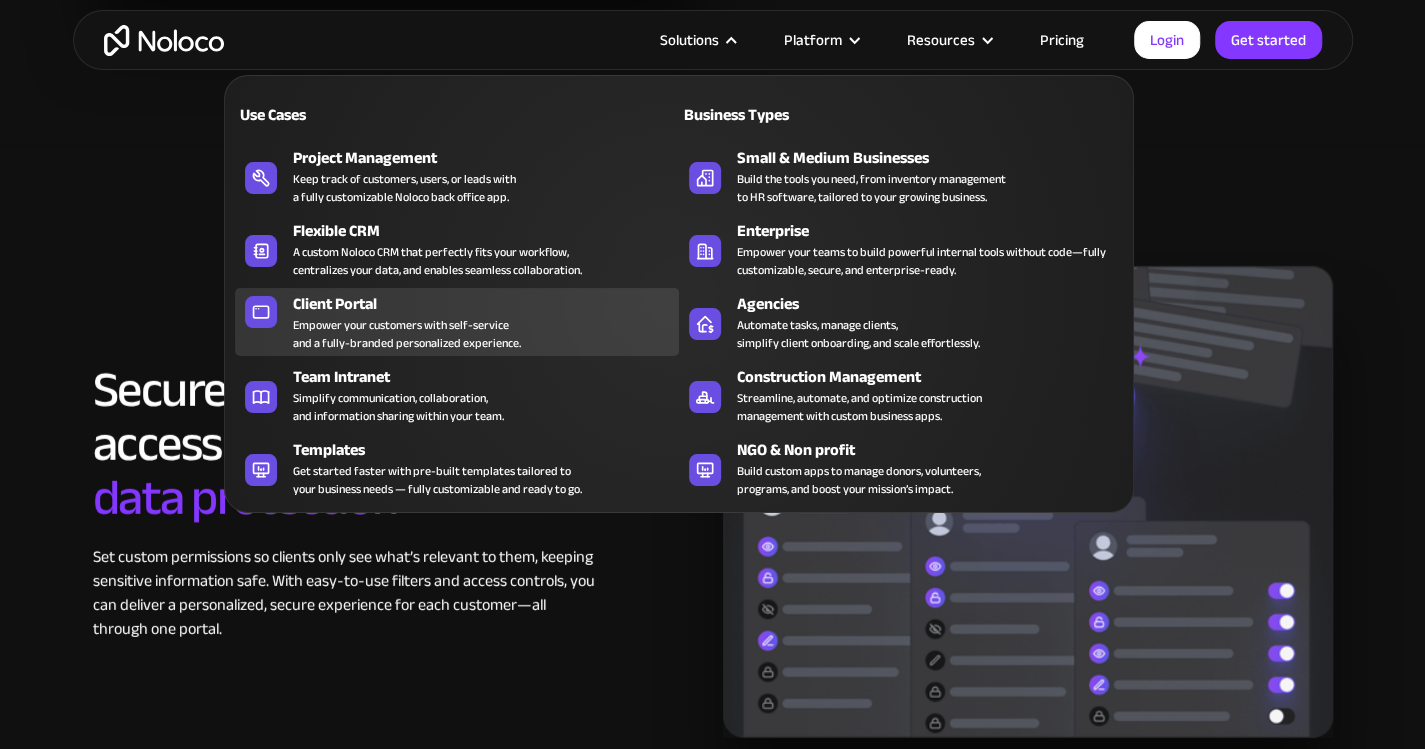 click on "Client Portal" at bounding box center [490, 304] 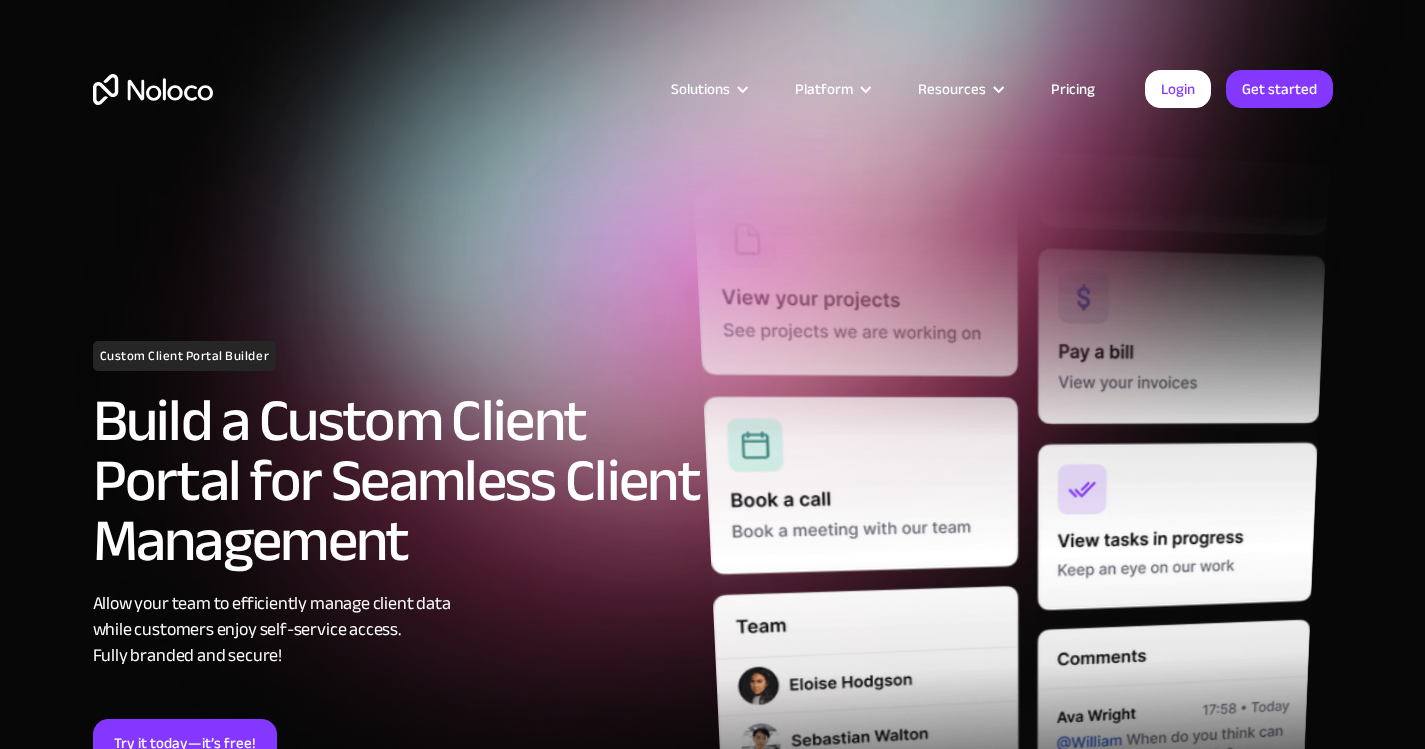 scroll, scrollTop: 0, scrollLeft: 0, axis: both 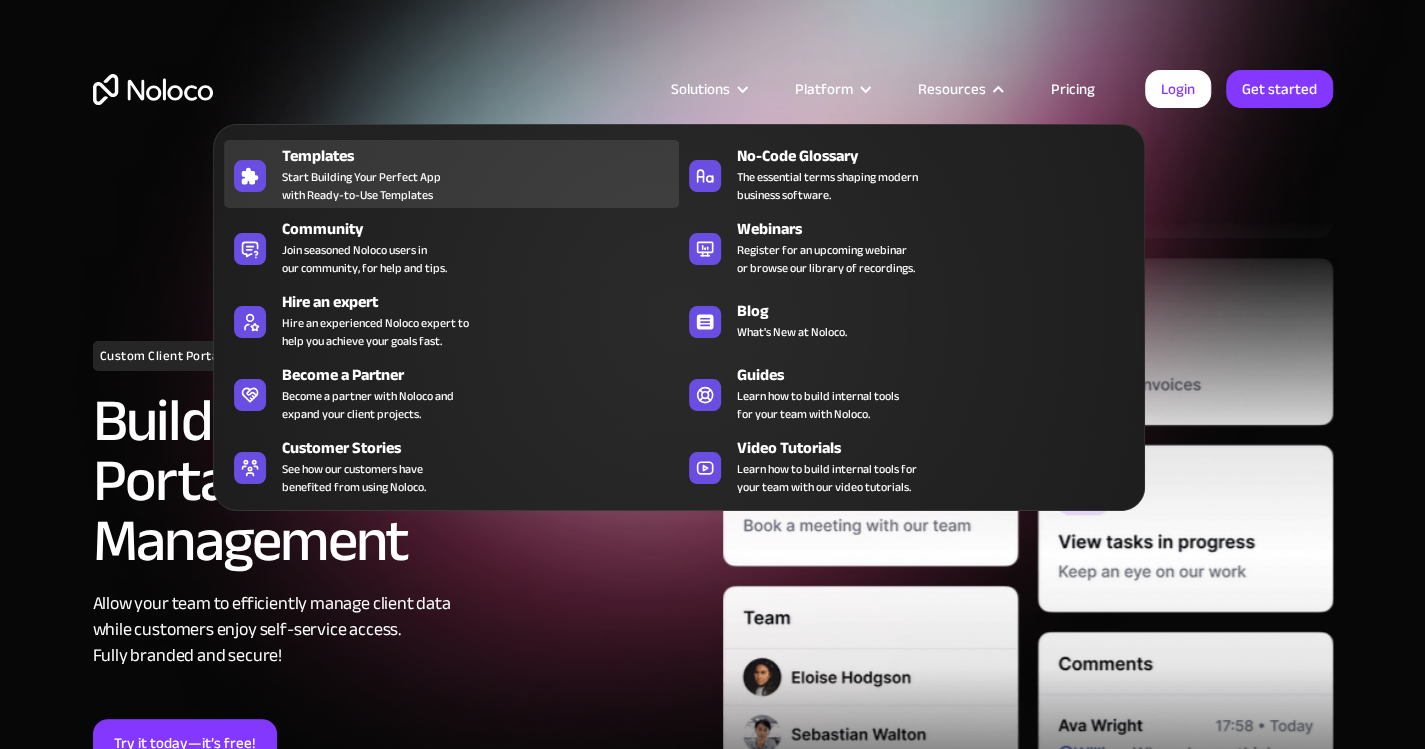click on "Start Building Your Perfect App with Ready-to-Use Templates" at bounding box center [361, 186] 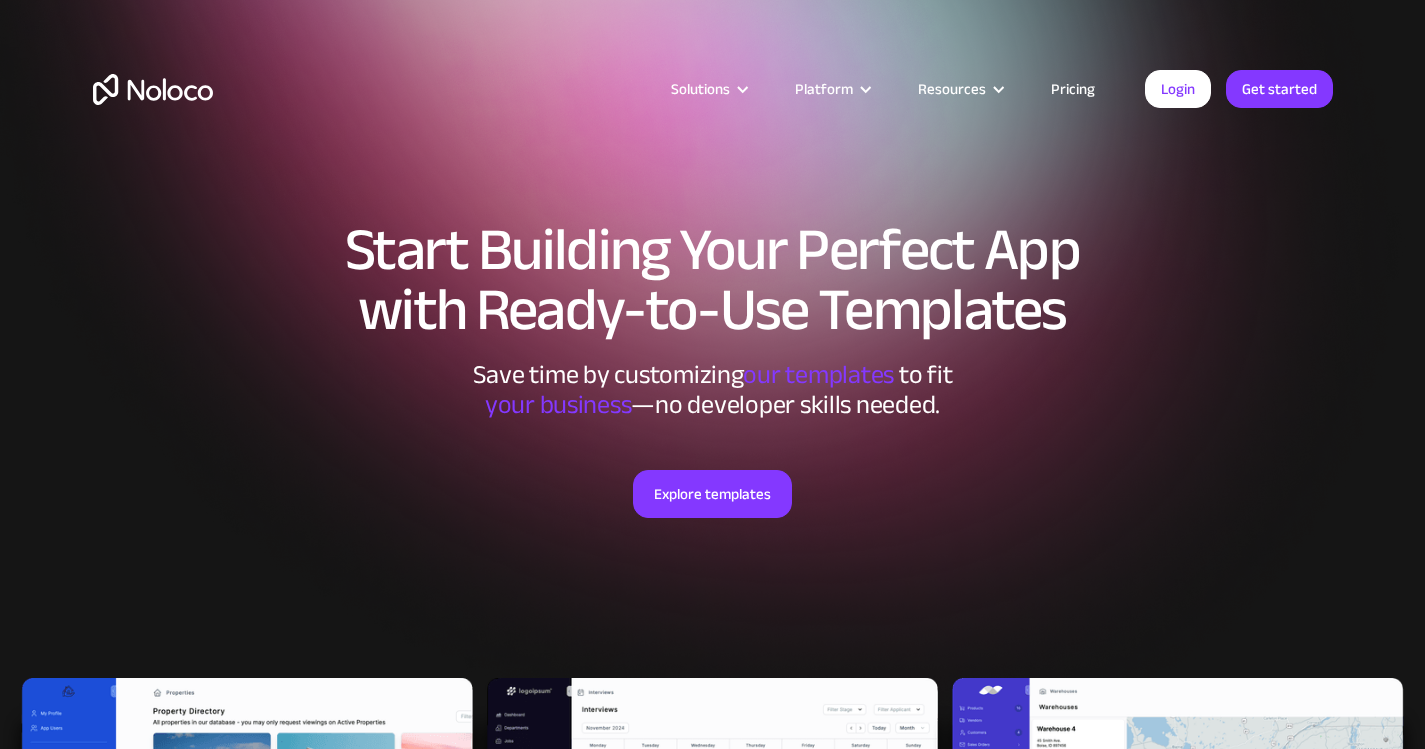 scroll, scrollTop: 0, scrollLeft: 0, axis: both 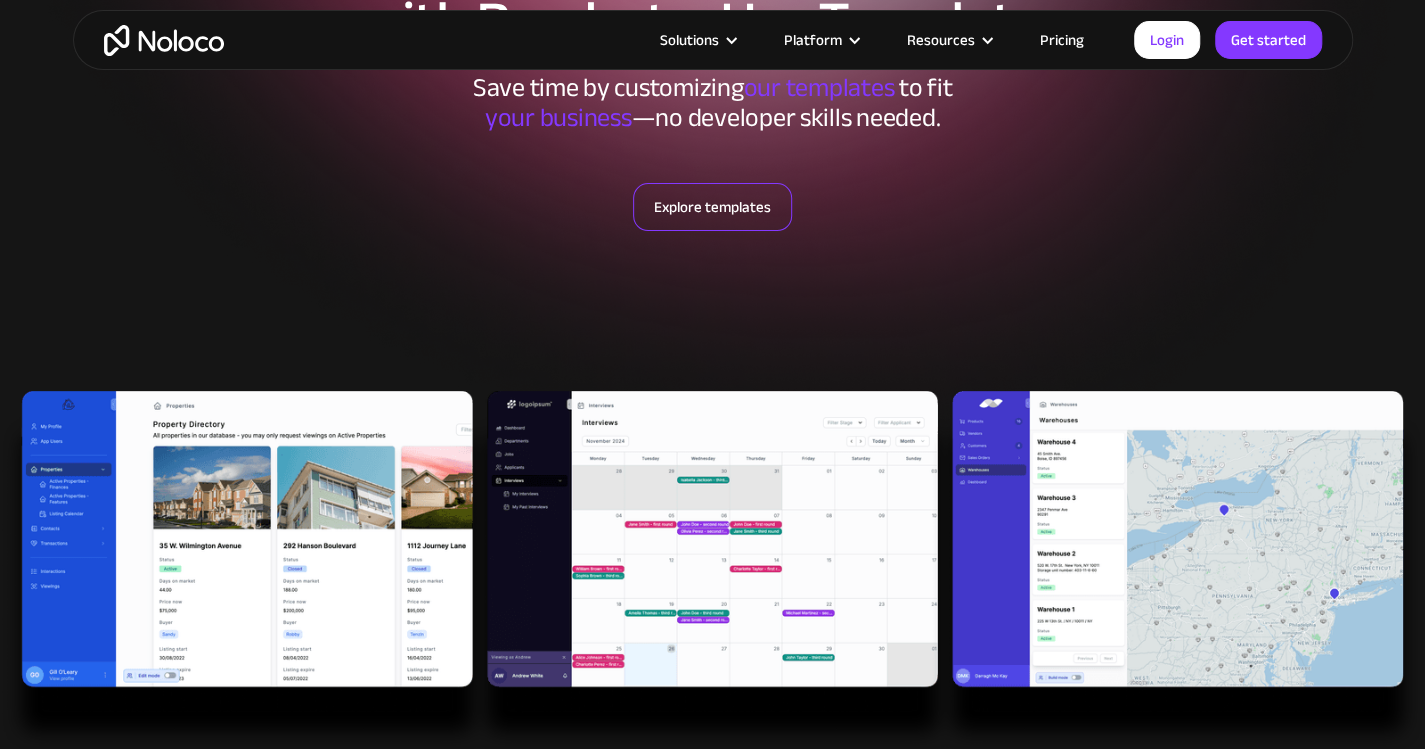 click on "Explore templates" at bounding box center (712, 207) 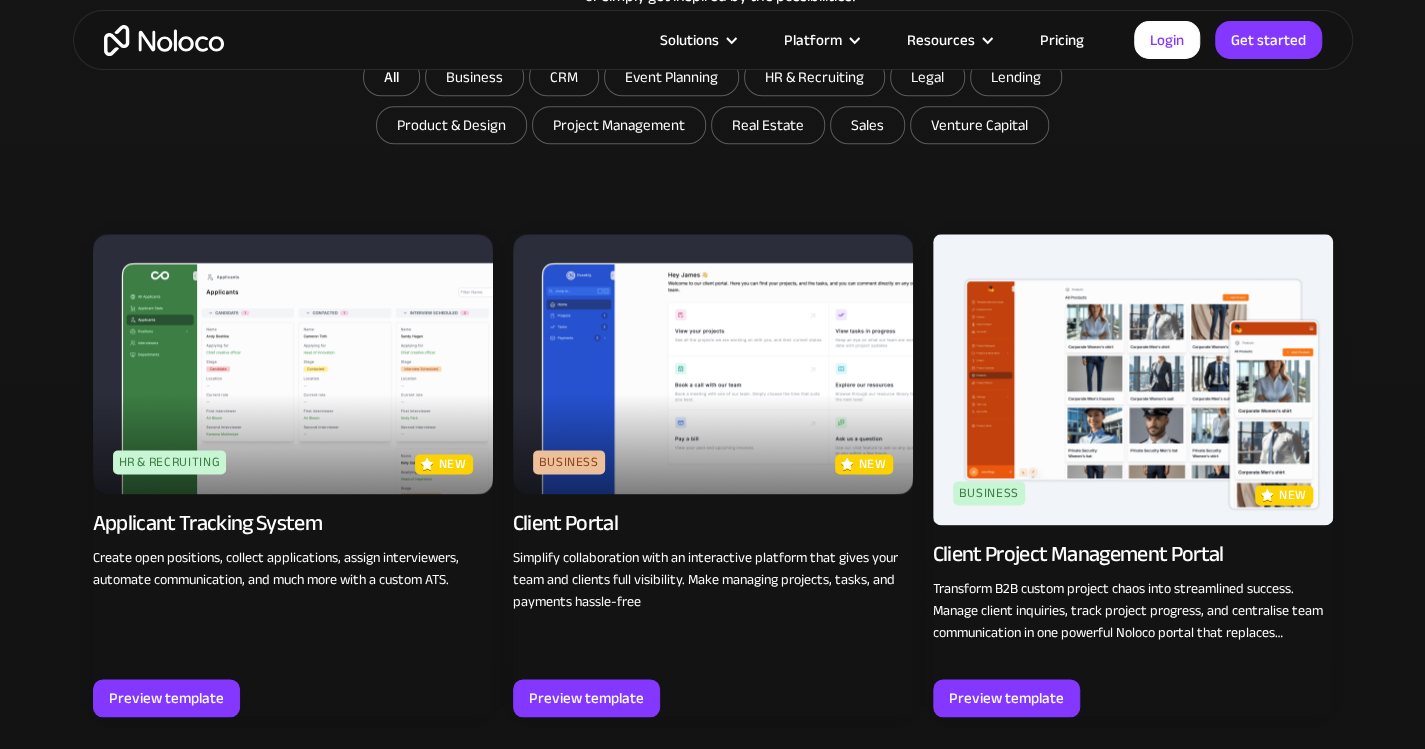 scroll, scrollTop: 1222, scrollLeft: 0, axis: vertical 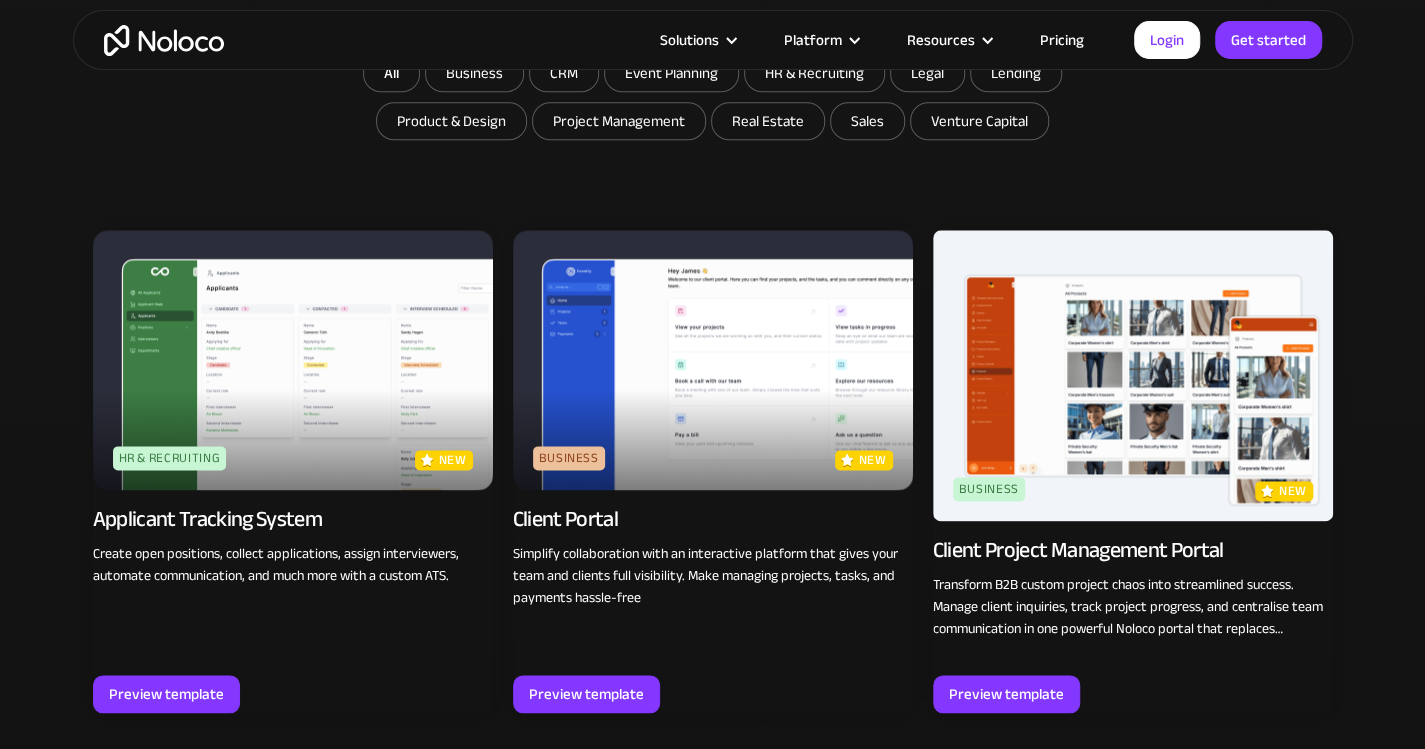 click at bounding box center [713, 360] 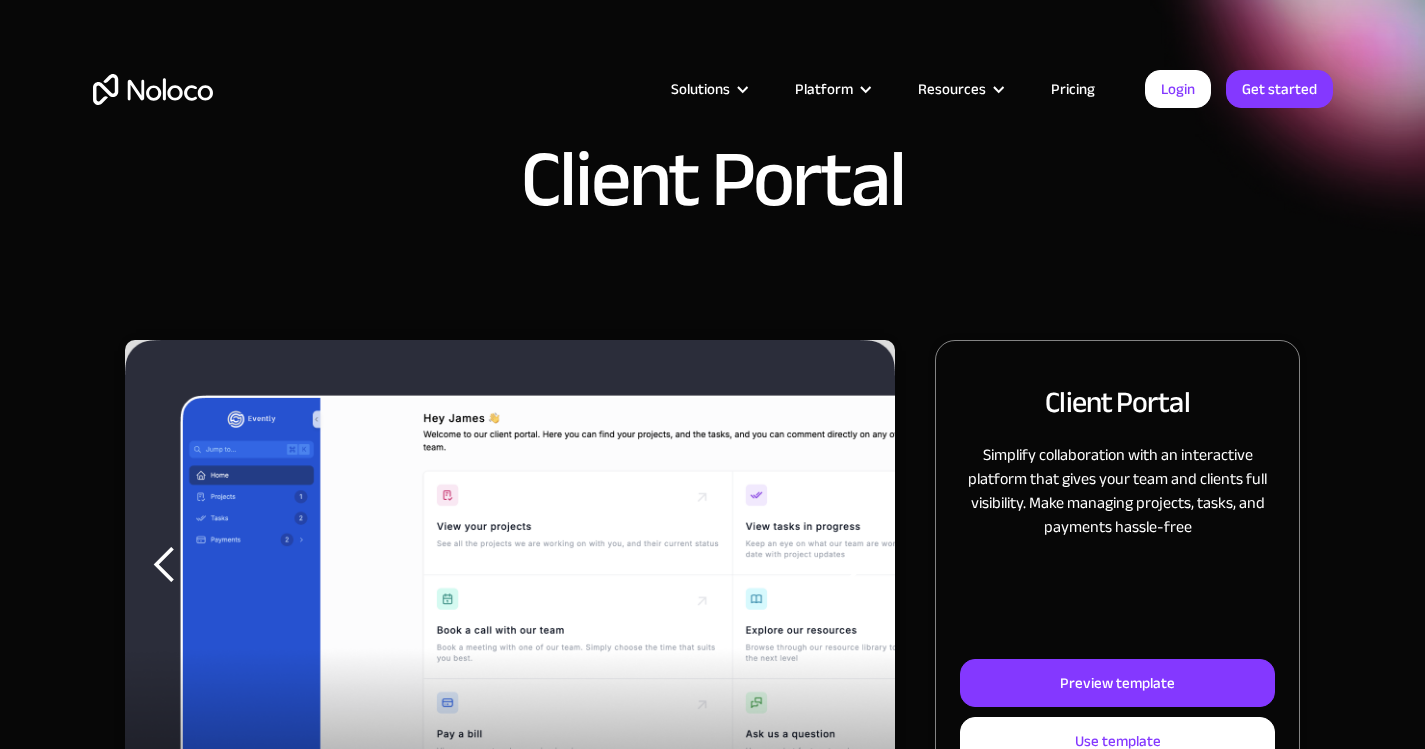 scroll, scrollTop: 0, scrollLeft: 0, axis: both 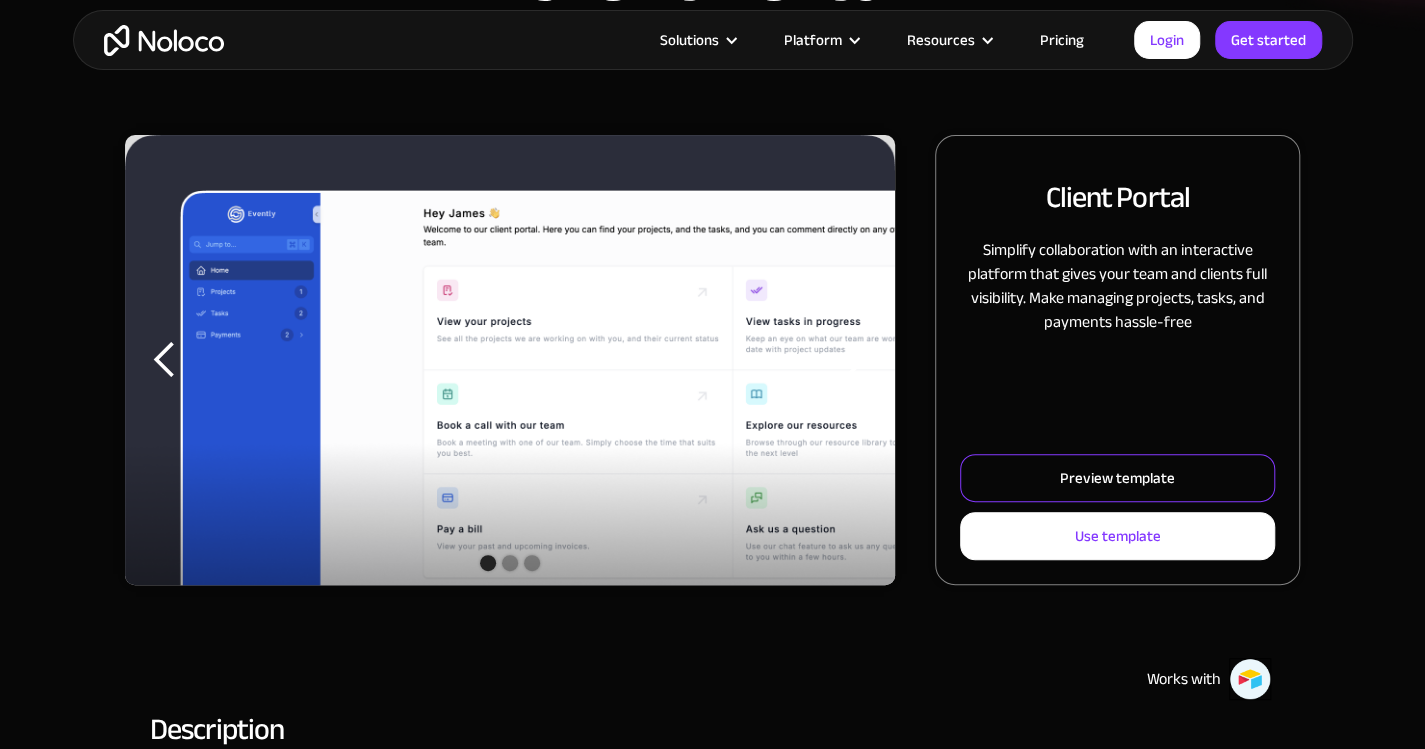 click on "Preview template" at bounding box center (1117, 478) 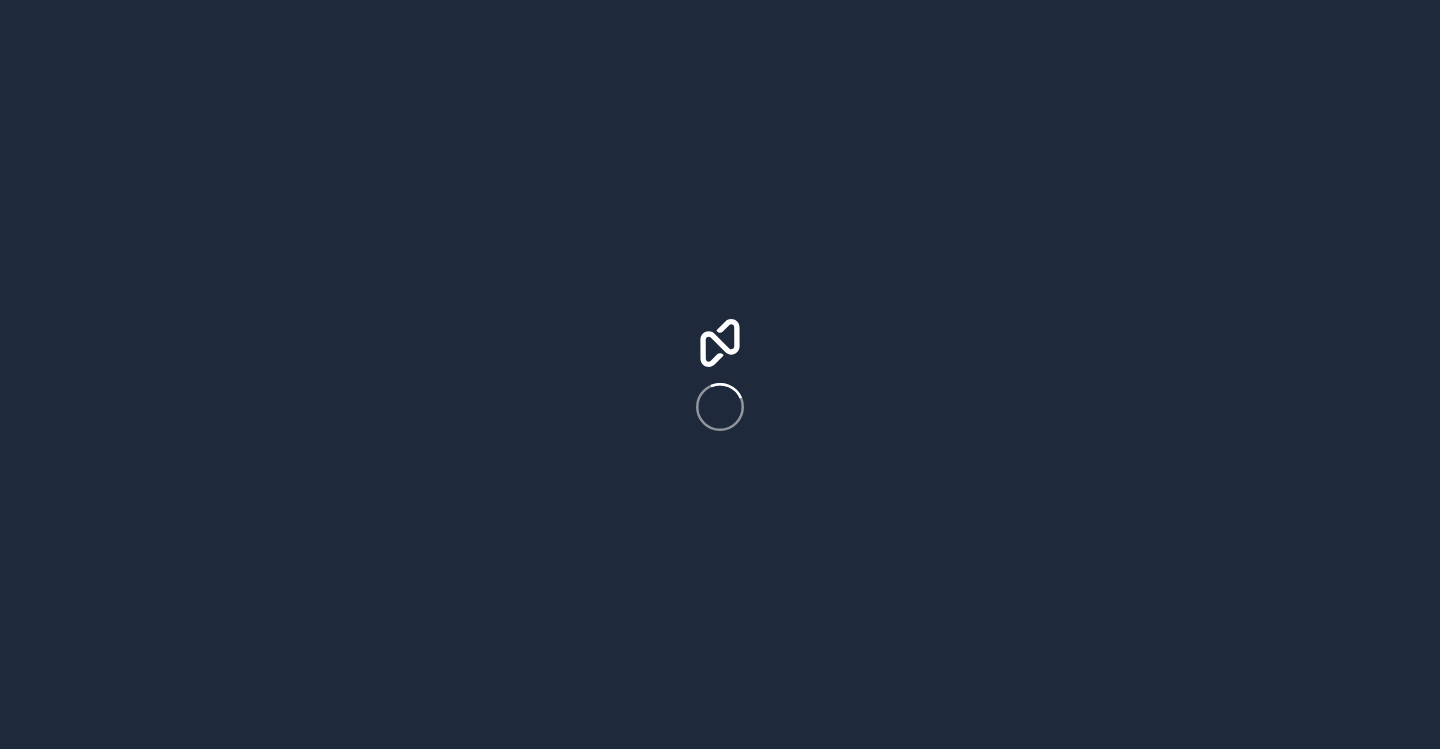 scroll, scrollTop: 0, scrollLeft: 0, axis: both 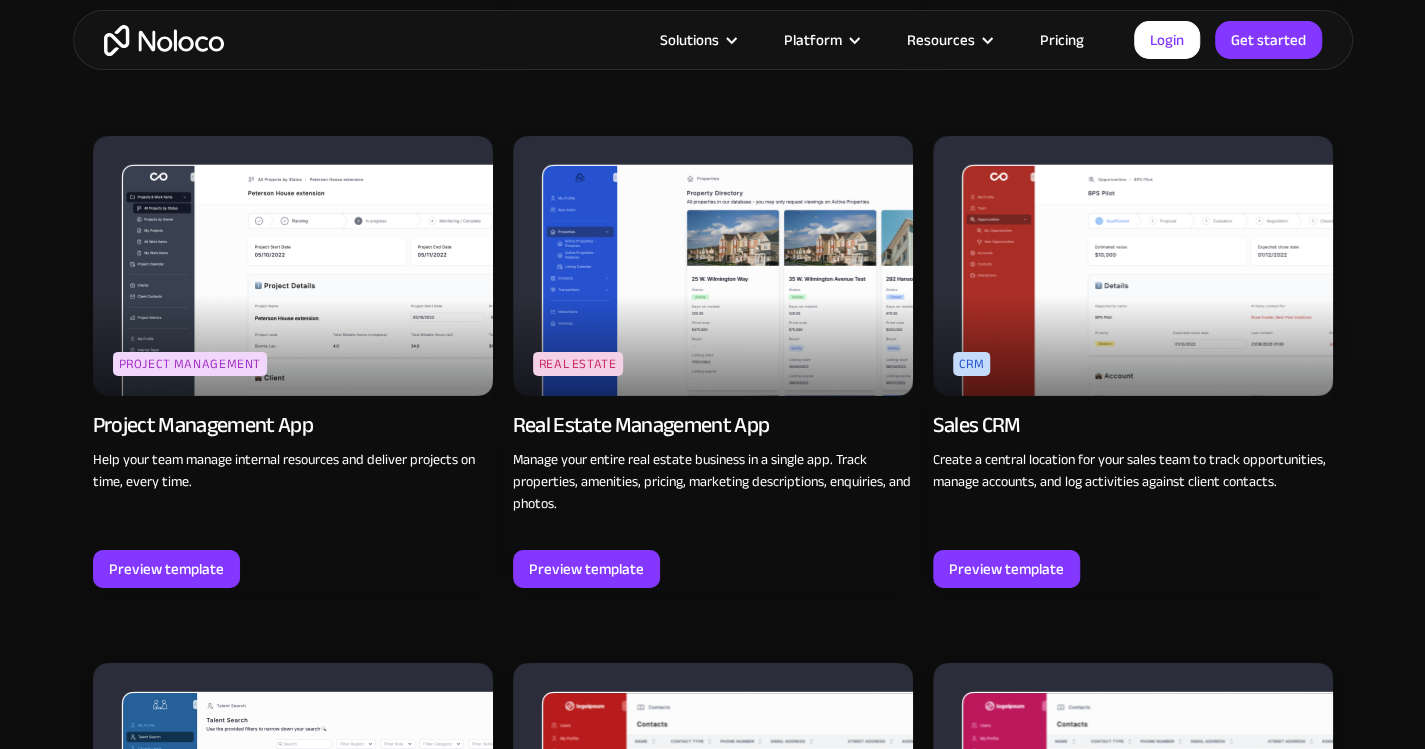 click at bounding box center [713, 266] 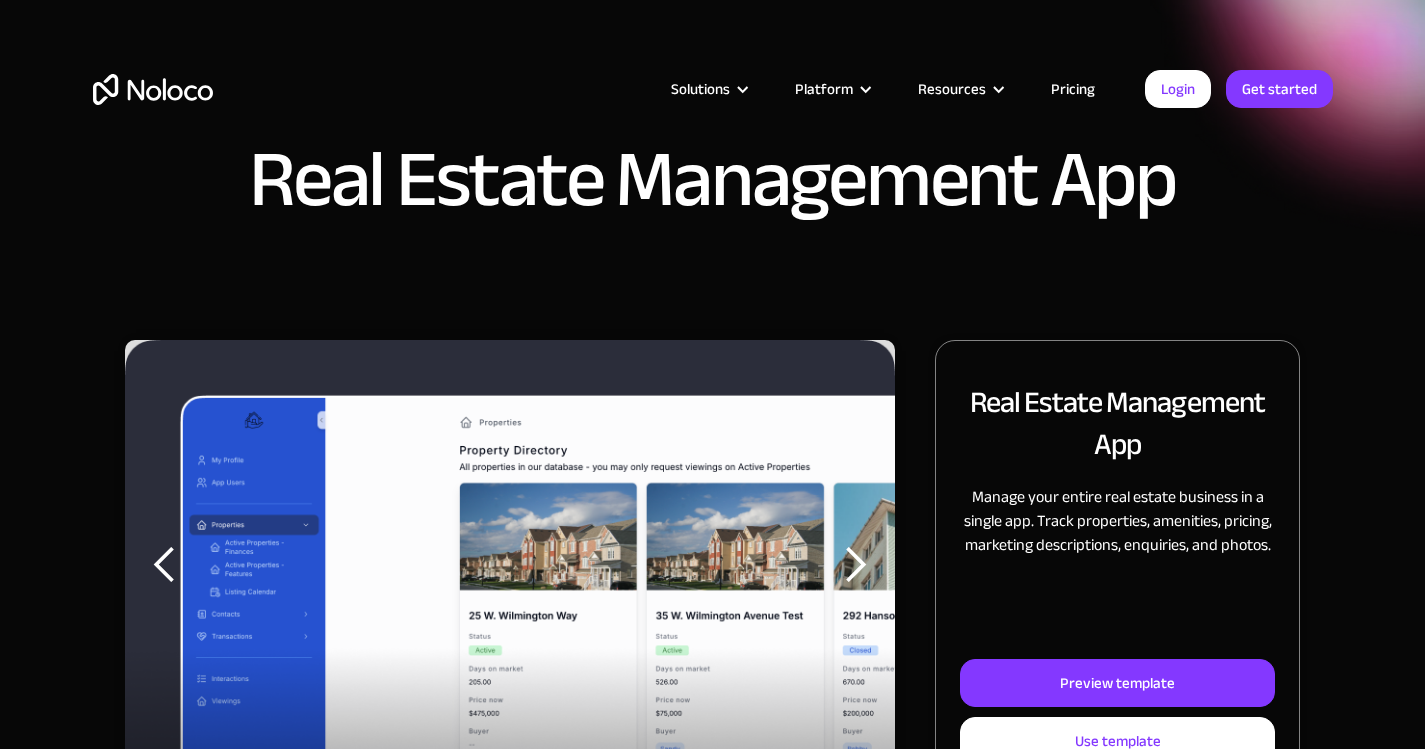 scroll, scrollTop: 0, scrollLeft: 0, axis: both 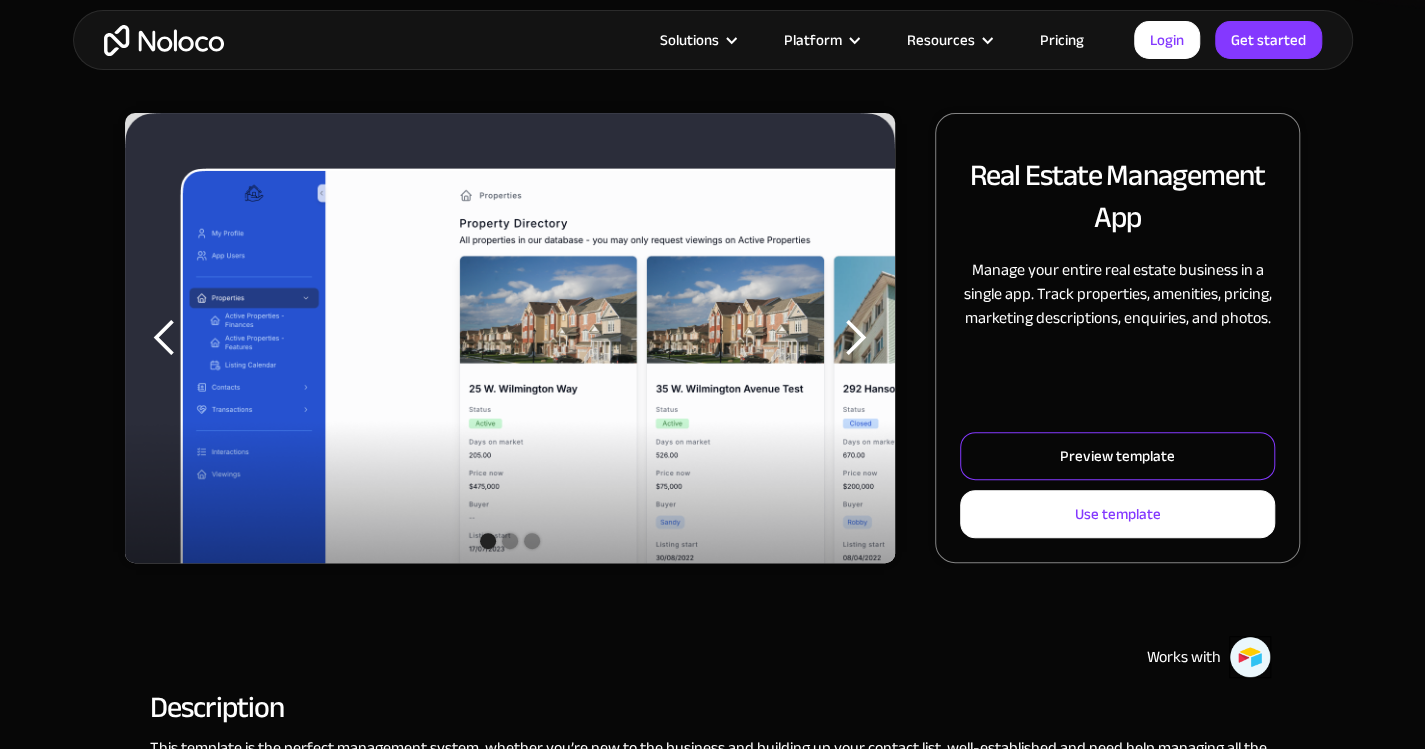 click on "Preview template" at bounding box center (1117, 456) 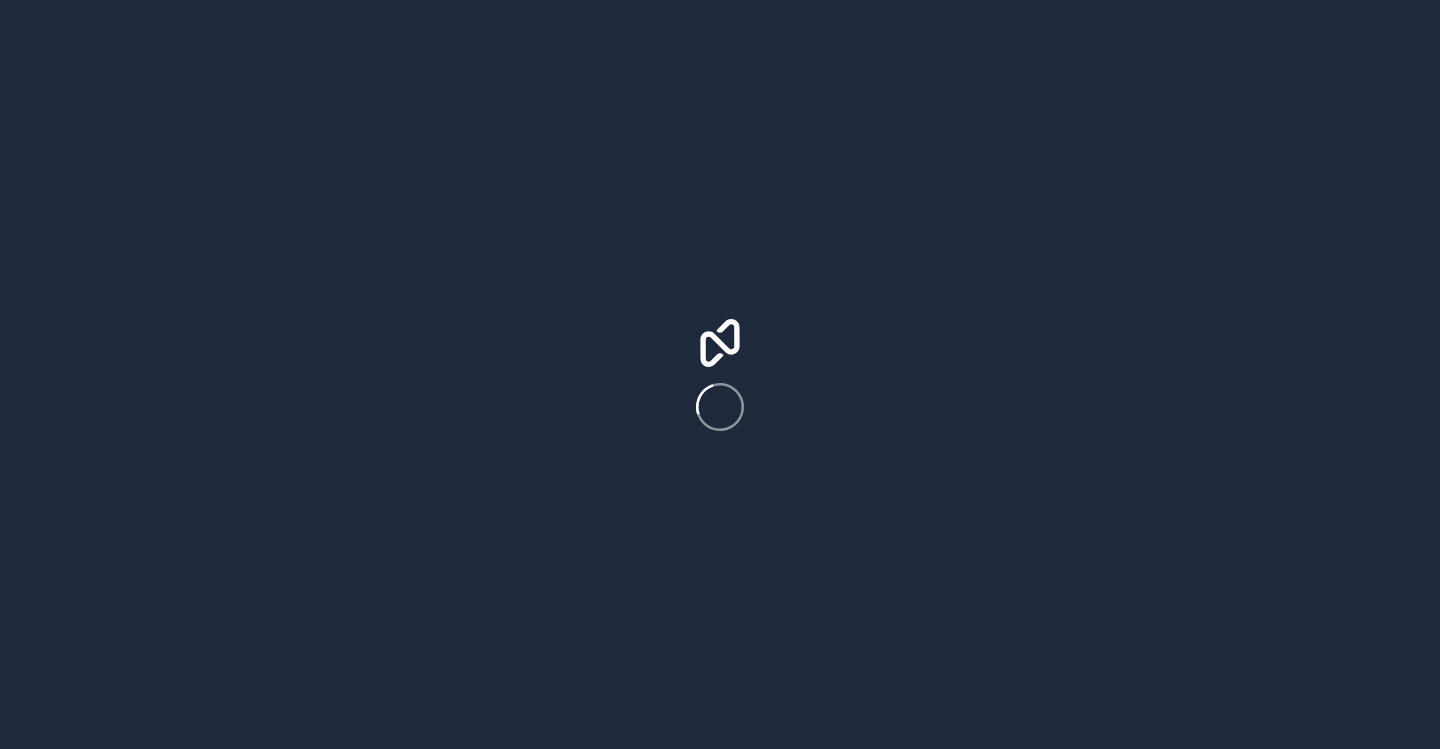 scroll, scrollTop: 0, scrollLeft: 0, axis: both 